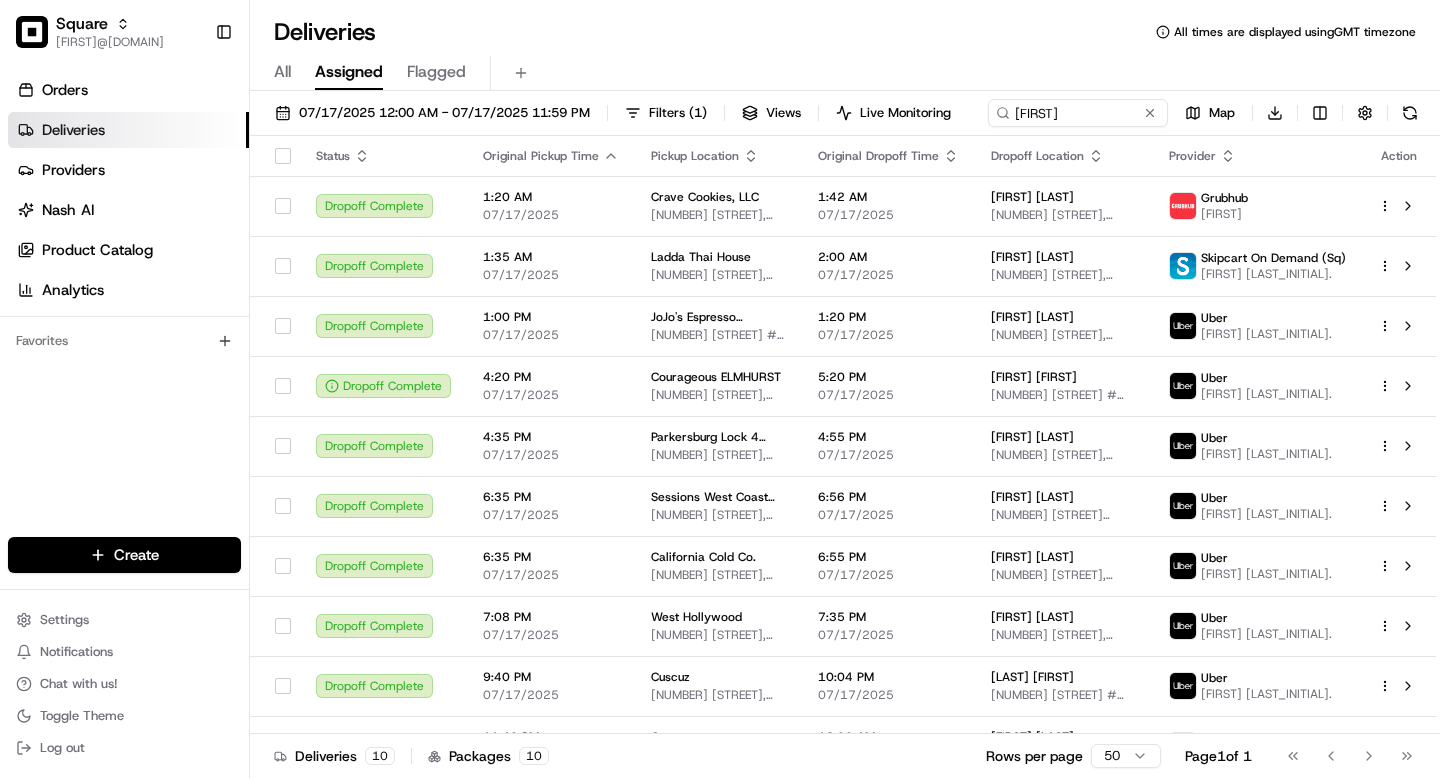 scroll, scrollTop: 0, scrollLeft: 0, axis: both 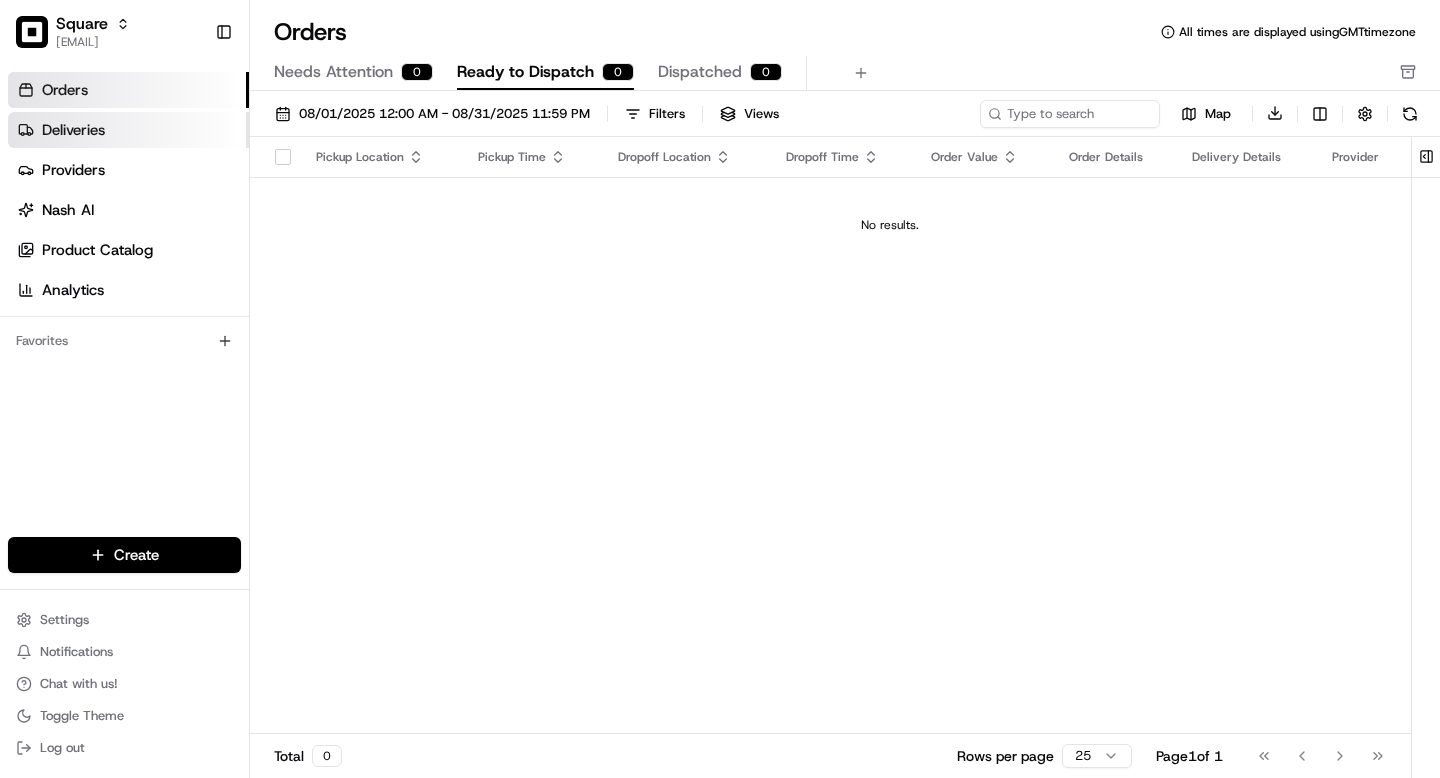 click on "Deliveries" at bounding box center [128, 130] 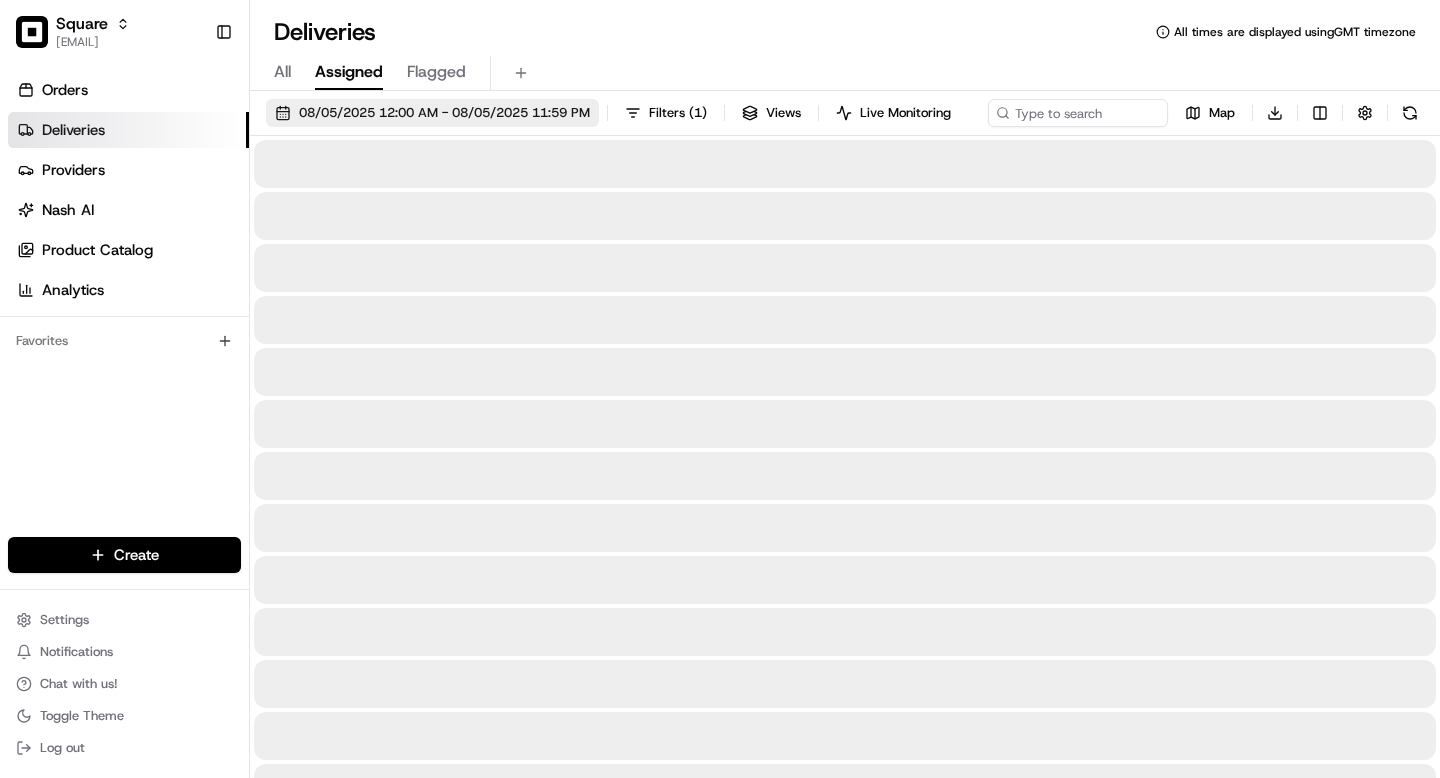 click on "08/05/2025 12:00 AM - 08/05/2025 11:59 PM" at bounding box center [444, 113] 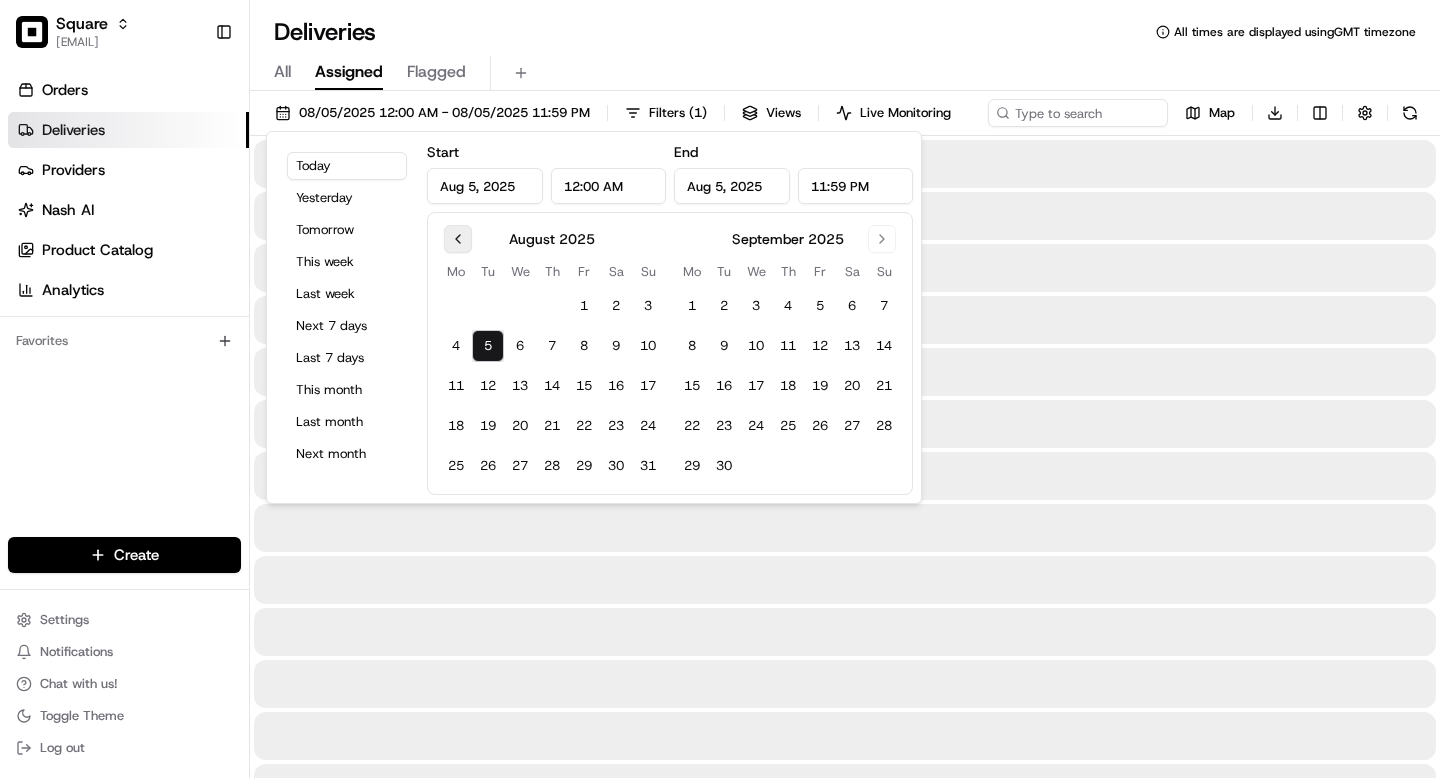 click at bounding box center [458, 239] 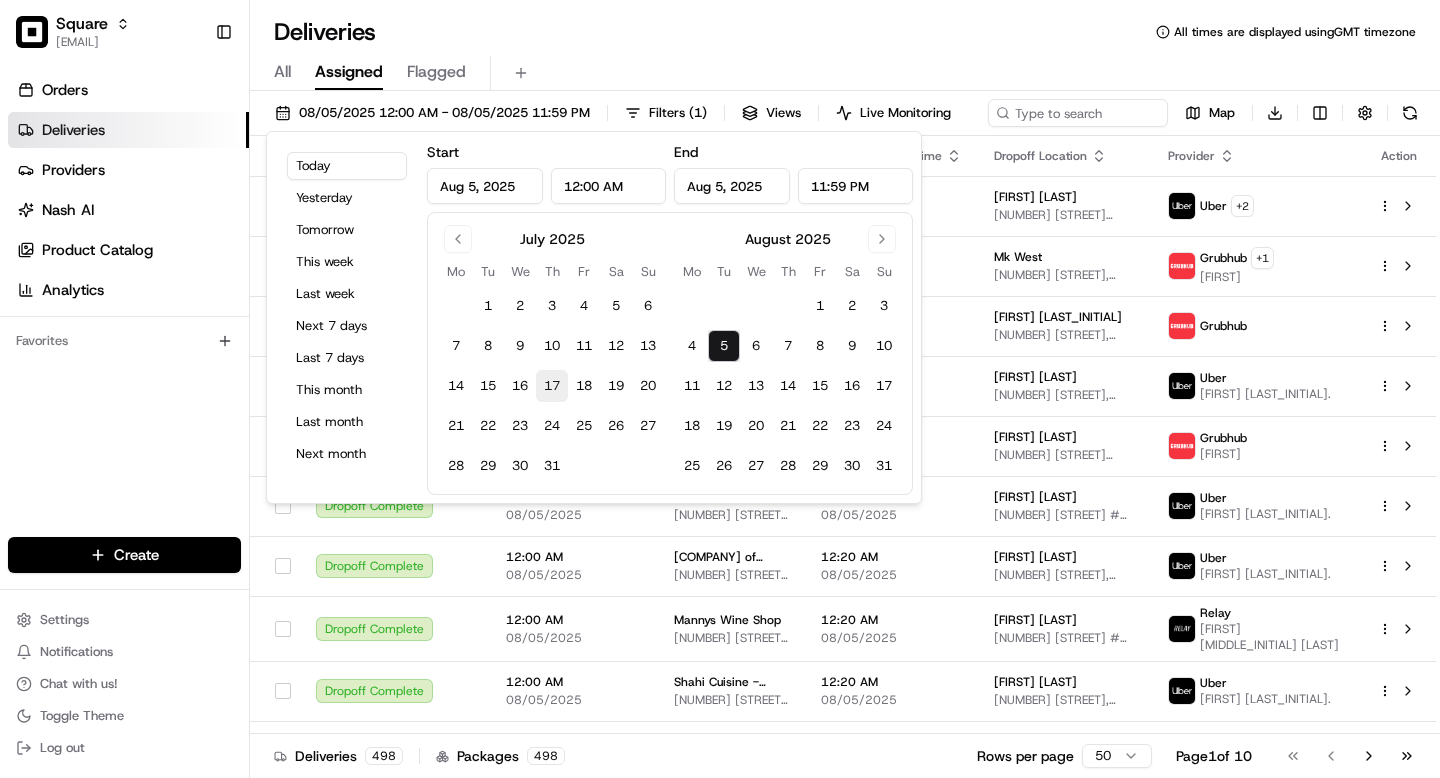 click on "17" at bounding box center [552, 386] 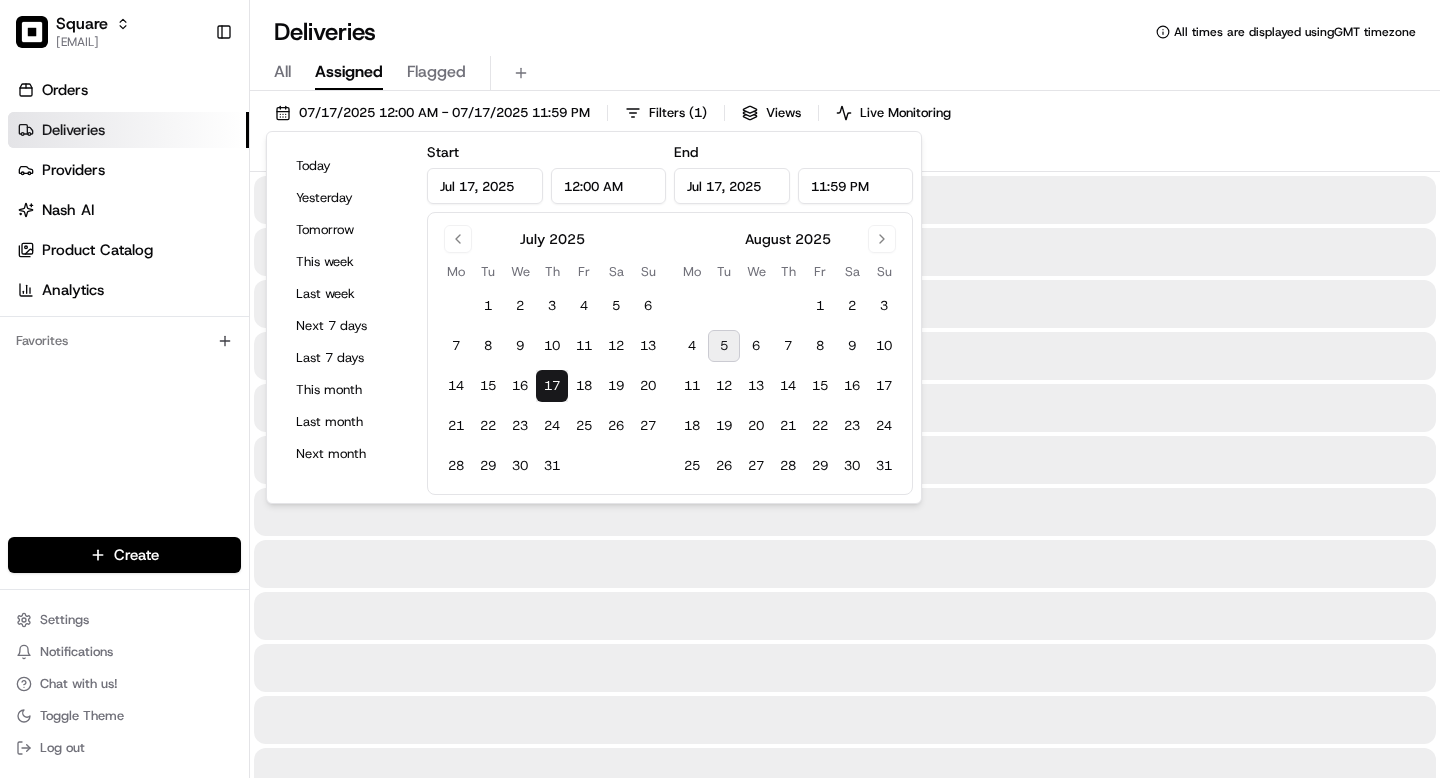 click on "07/17/2025 12:00 AM - 07/17/2025 11:59 PM Filters ( 1 ) Views Live Monitoring Map Download" at bounding box center [845, 135] 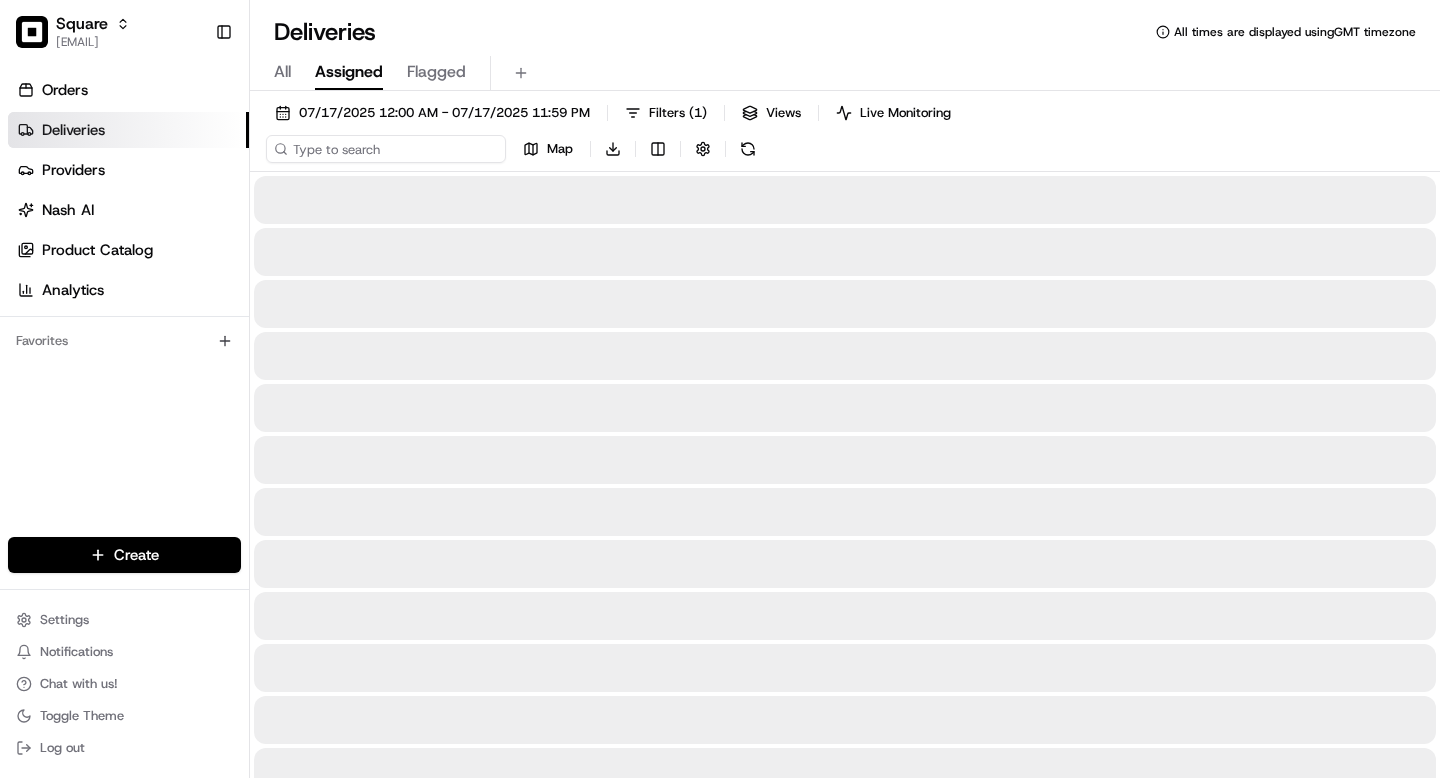 type on "C" 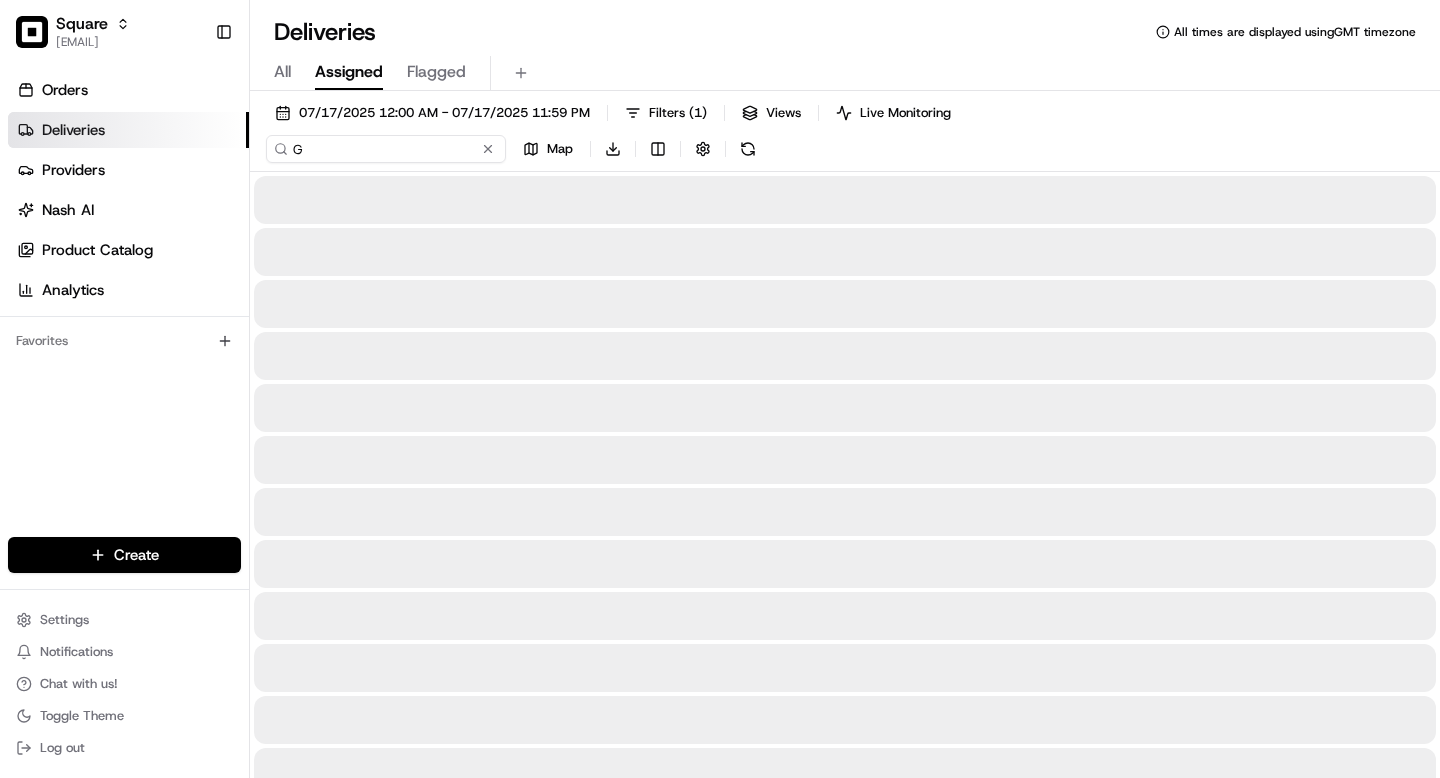 type on "a" 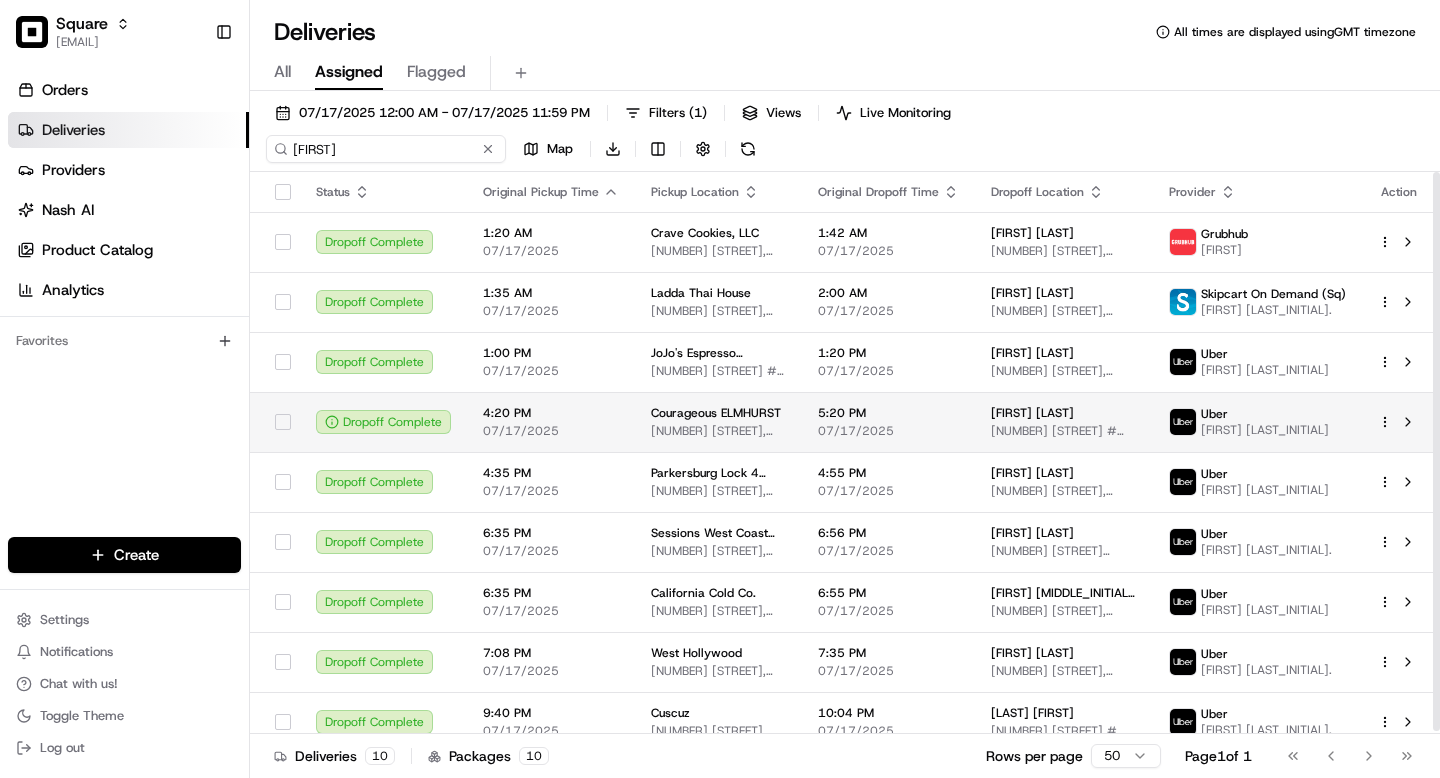type on "Gabriel" 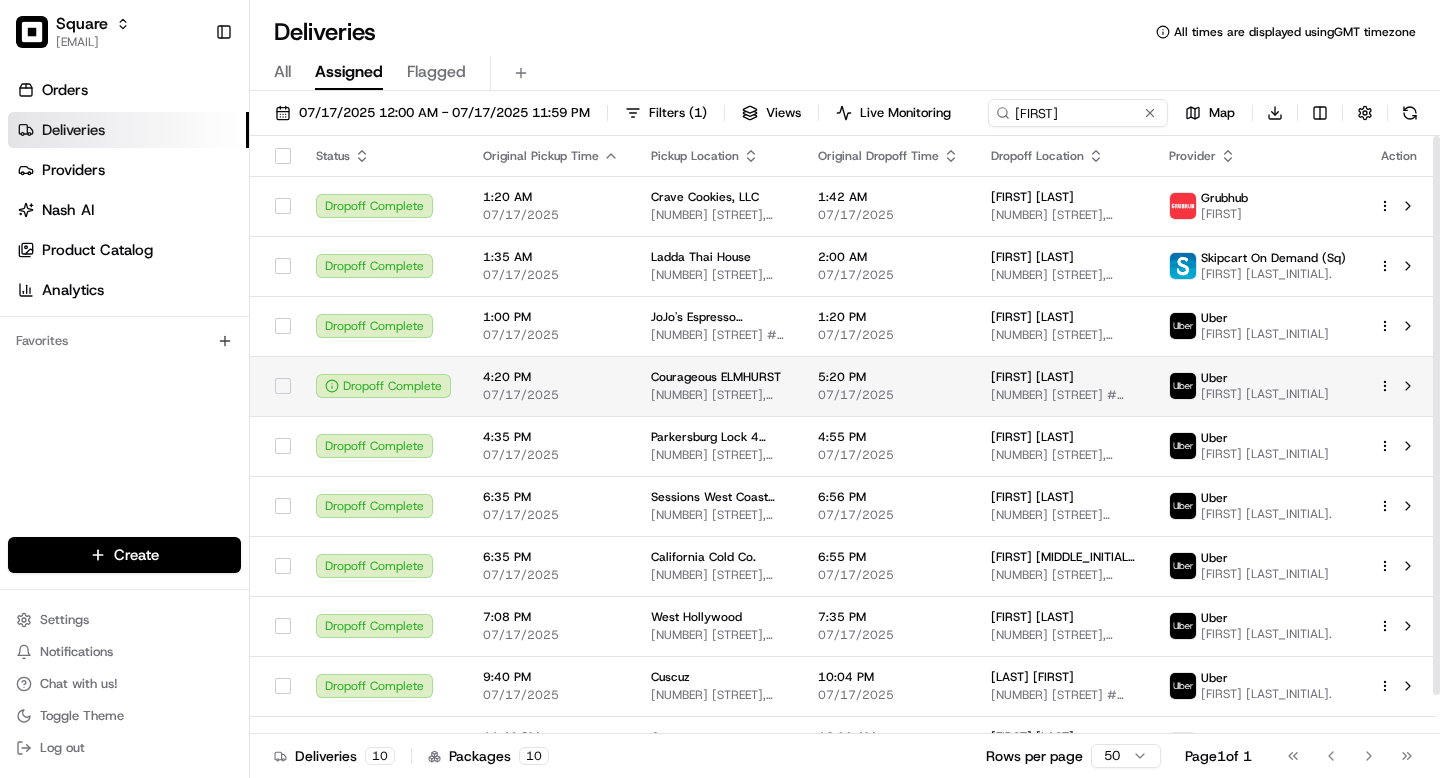 click on "5:20 PM 07/17/2025" at bounding box center [888, 386] 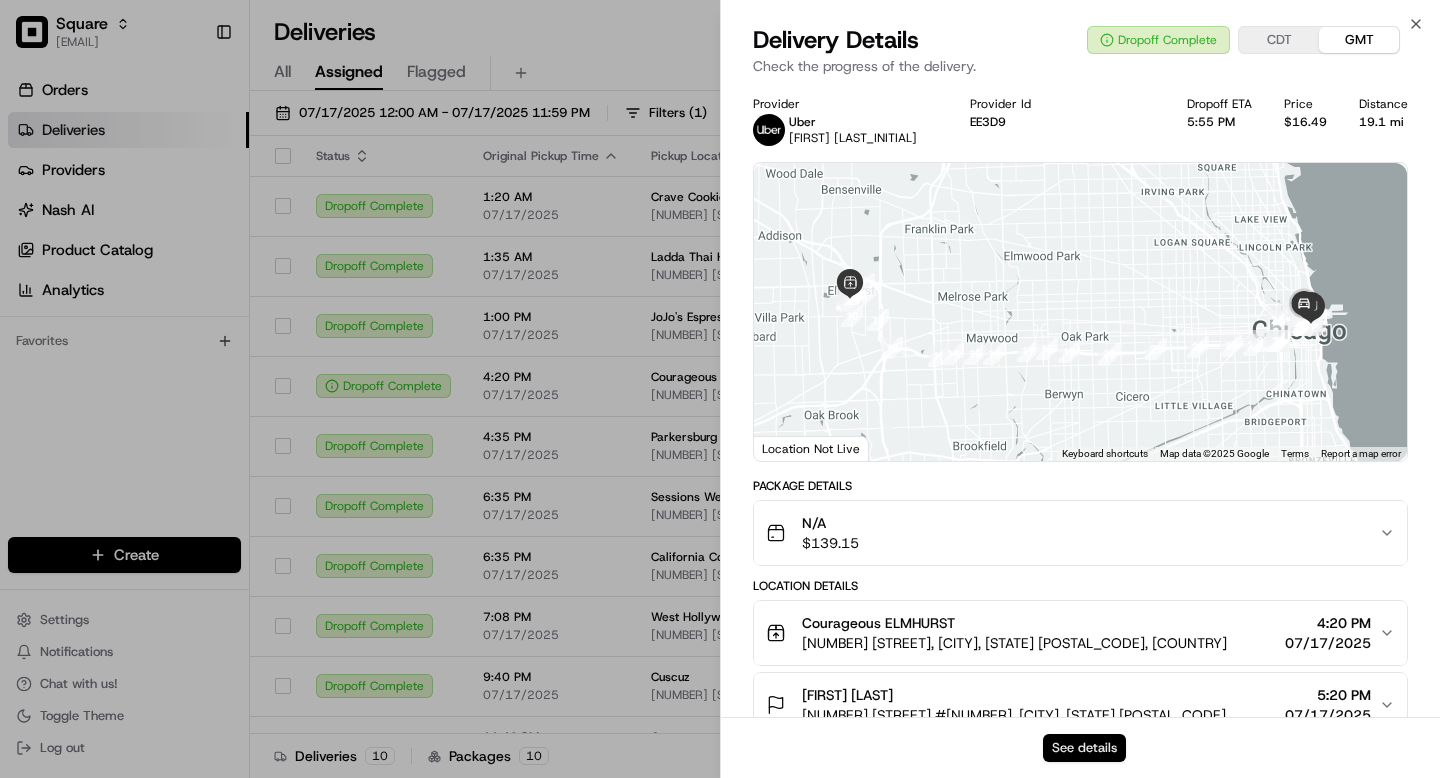 click on "See details" at bounding box center [1084, 748] 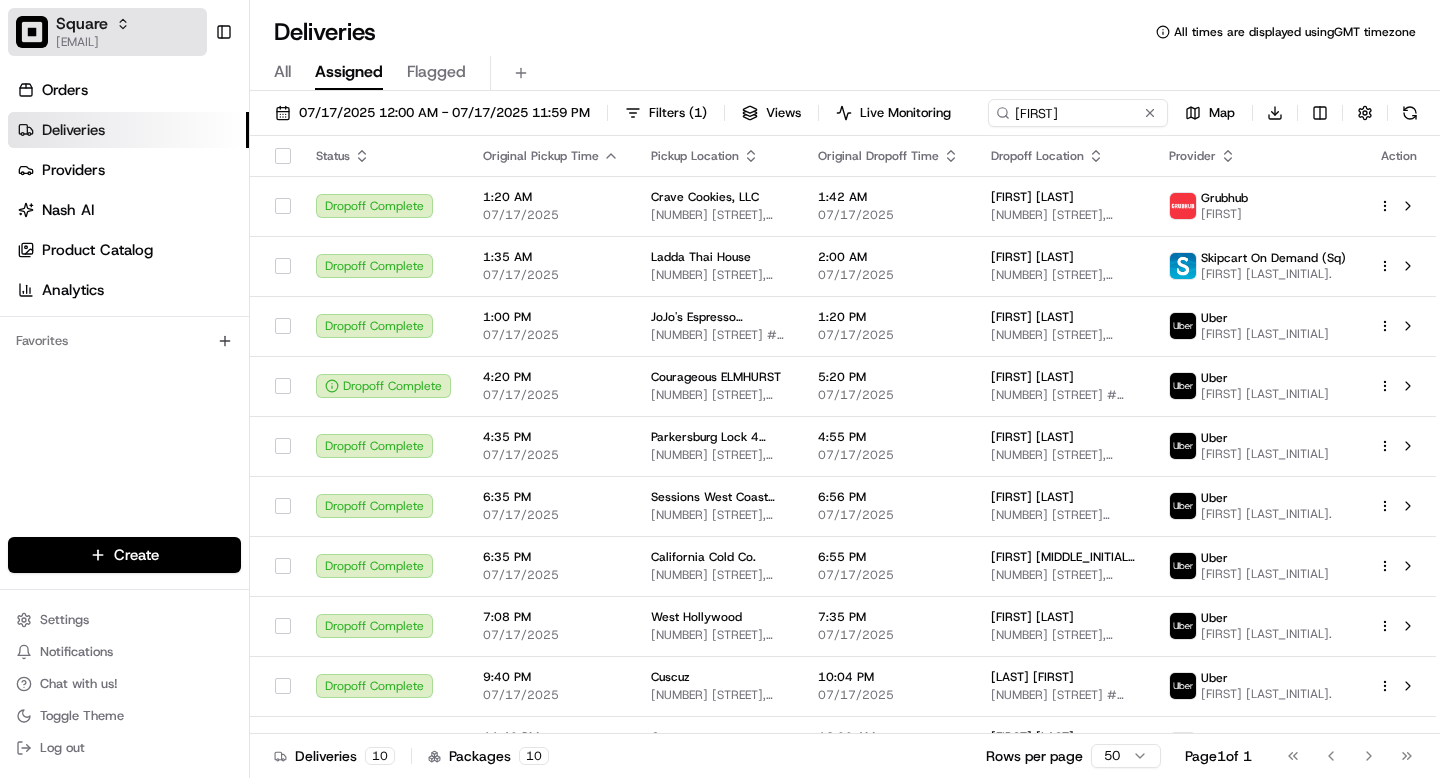 click on "Square grace@usenash.com" at bounding box center (107, 32) 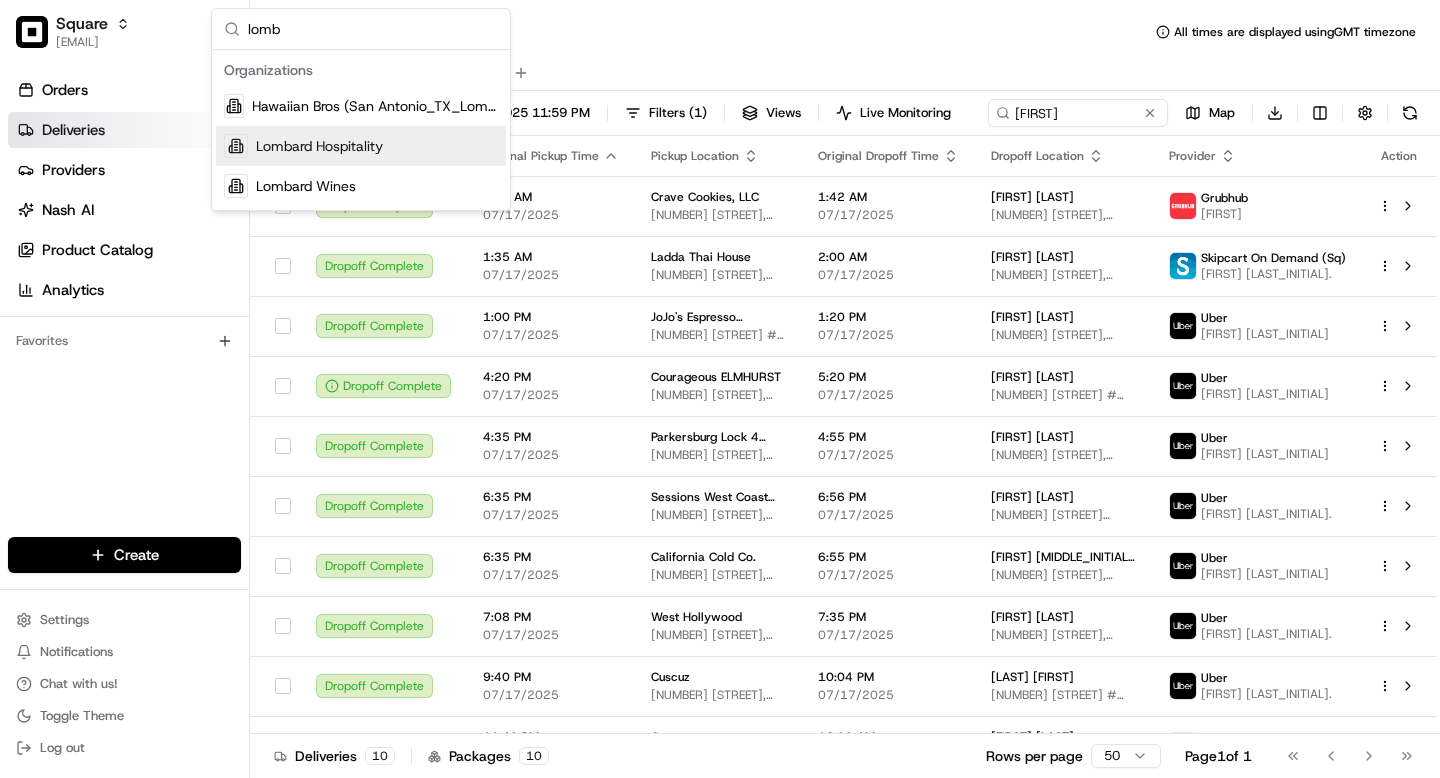 type on "lomb" 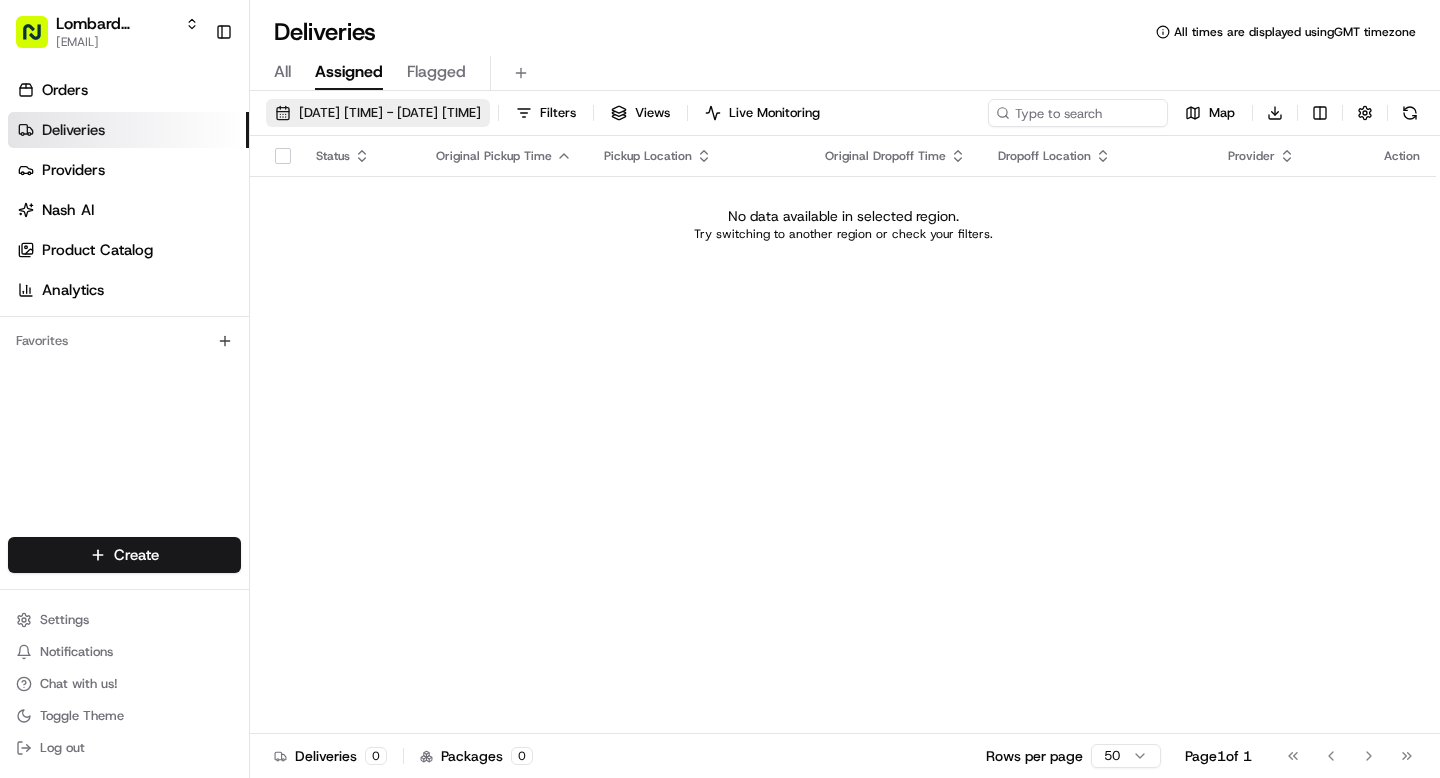click on "17/07/2025 00:00 - 17/07/2025 23:59" at bounding box center [390, 113] 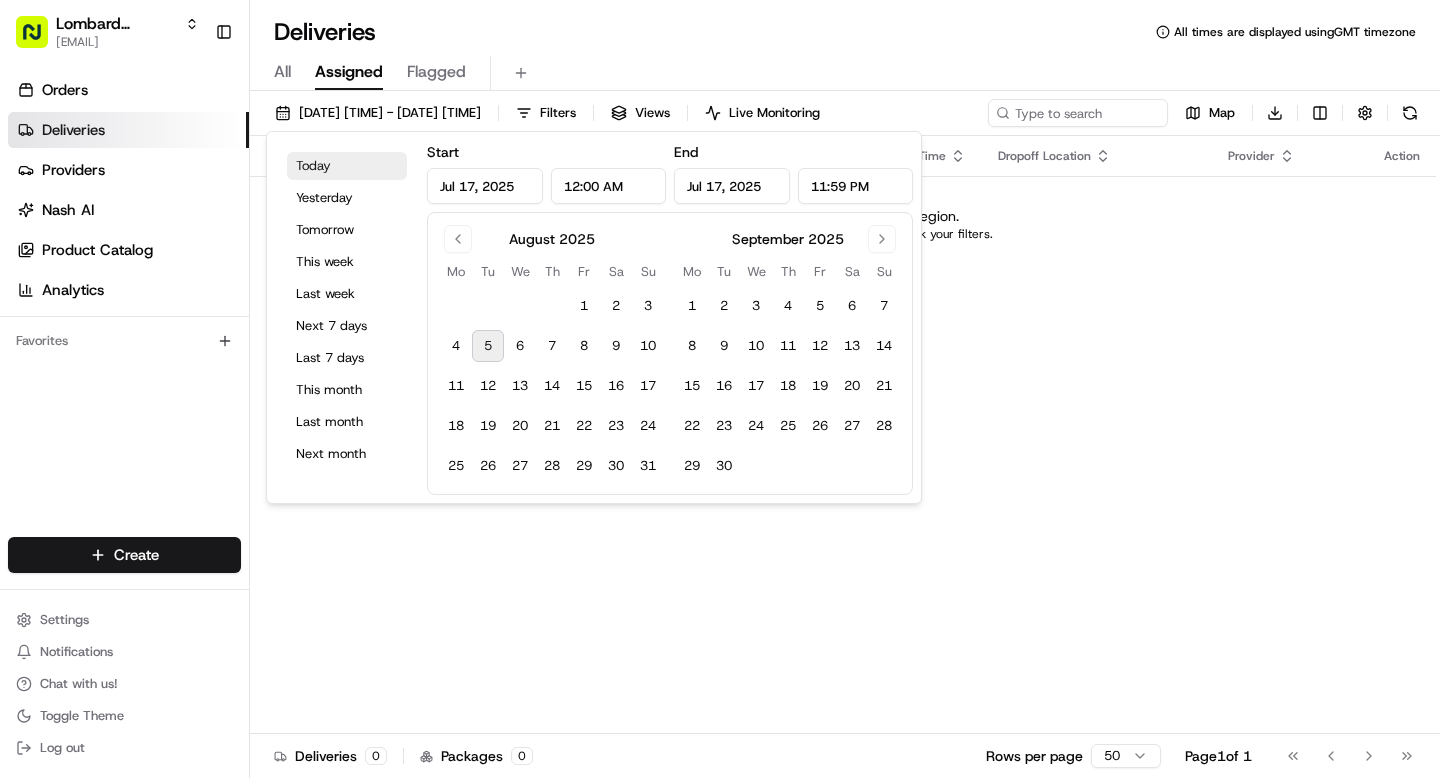 click on "Today" at bounding box center (347, 166) 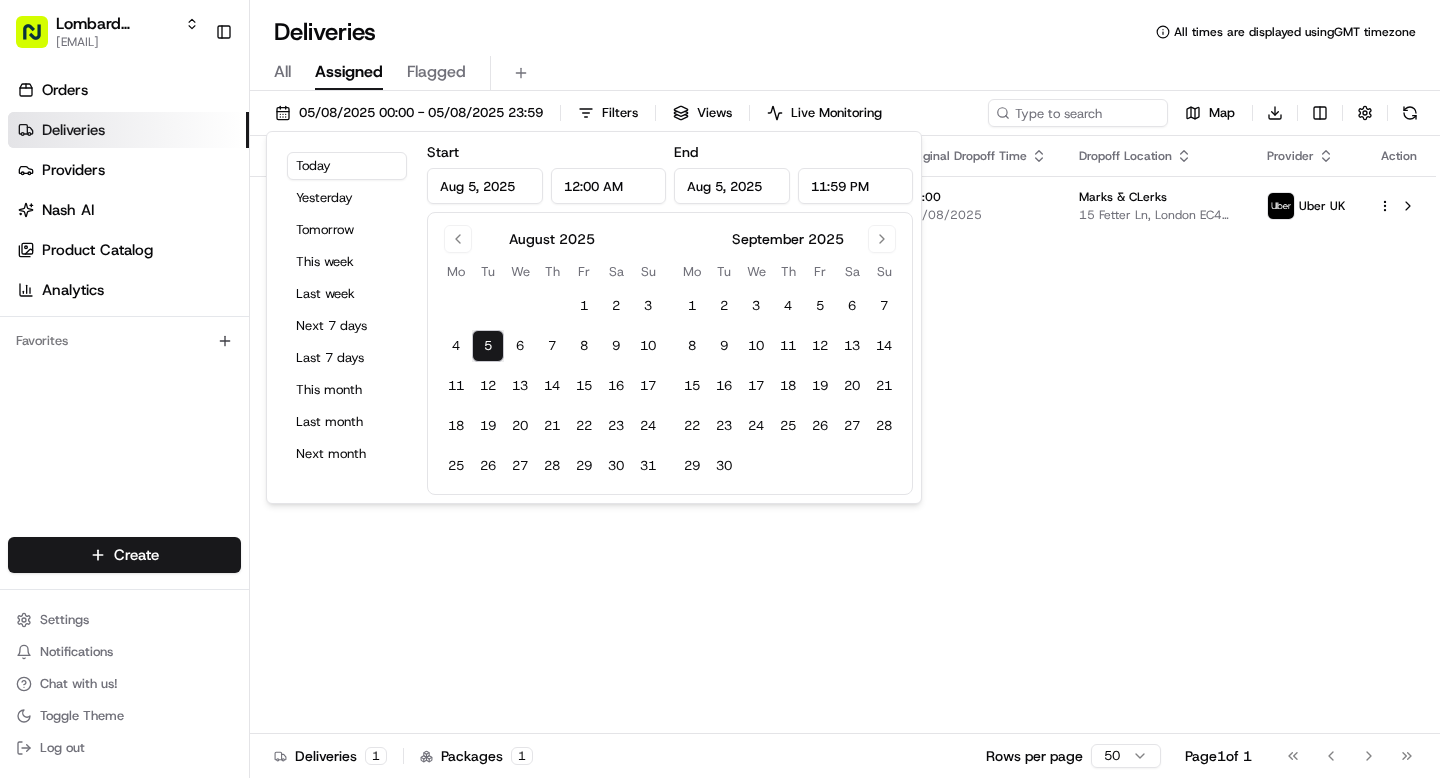 click on "Deliveries All times are displayed using  GMT   timezone" at bounding box center [845, 32] 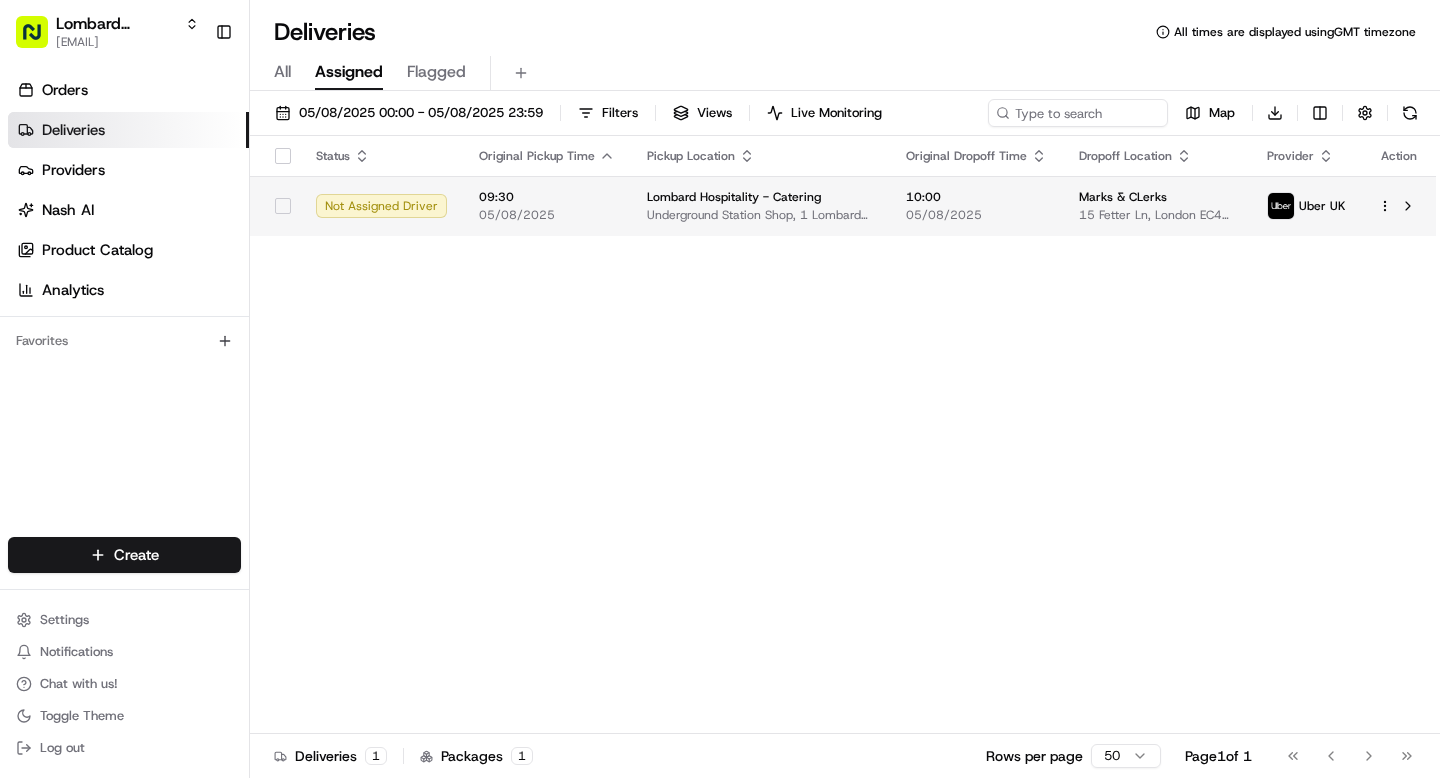 click on "Lombard Hospitality - Catering Underground Station Shop, 1 Lombard St, London EC3V 3LA, UK" at bounding box center (760, 206) 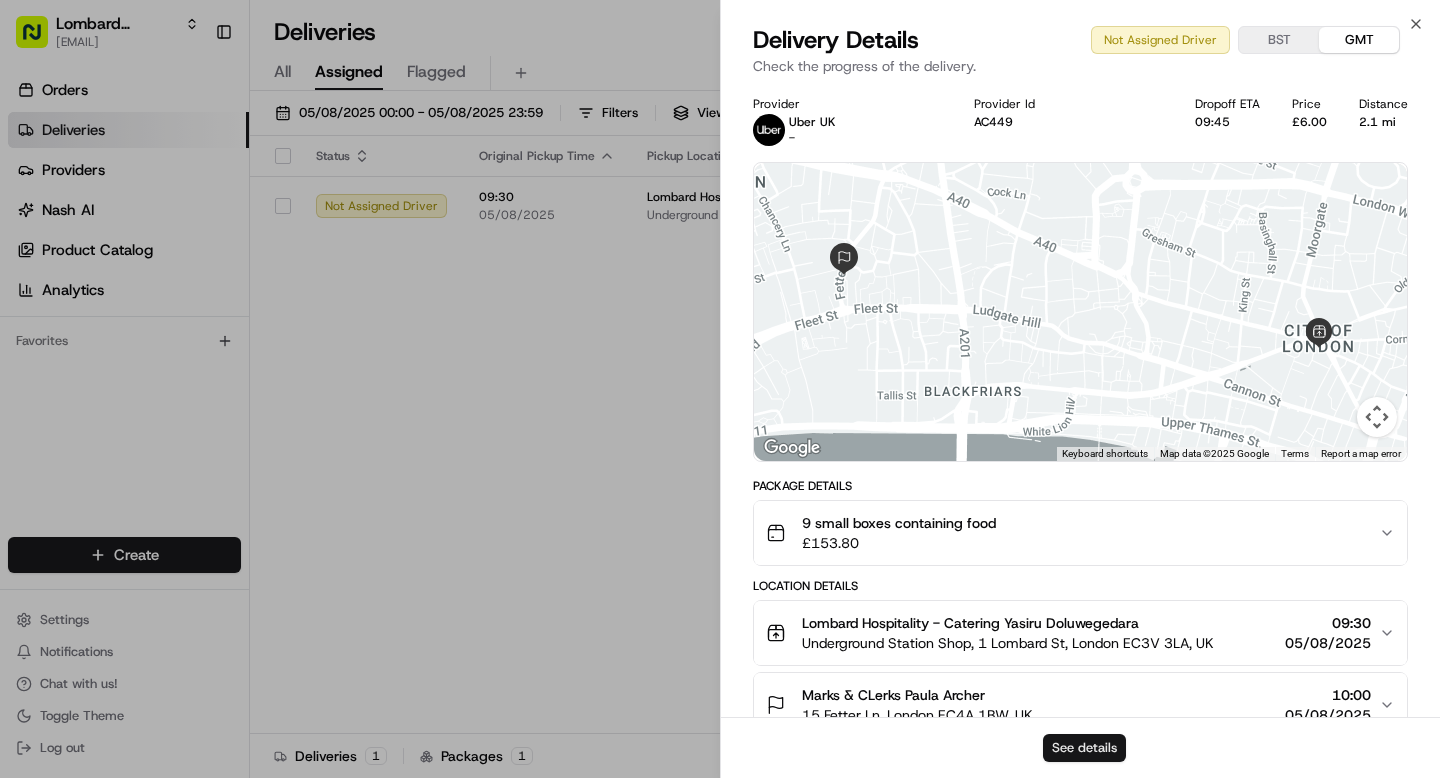click on "See details" at bounding box center (1084, 748) 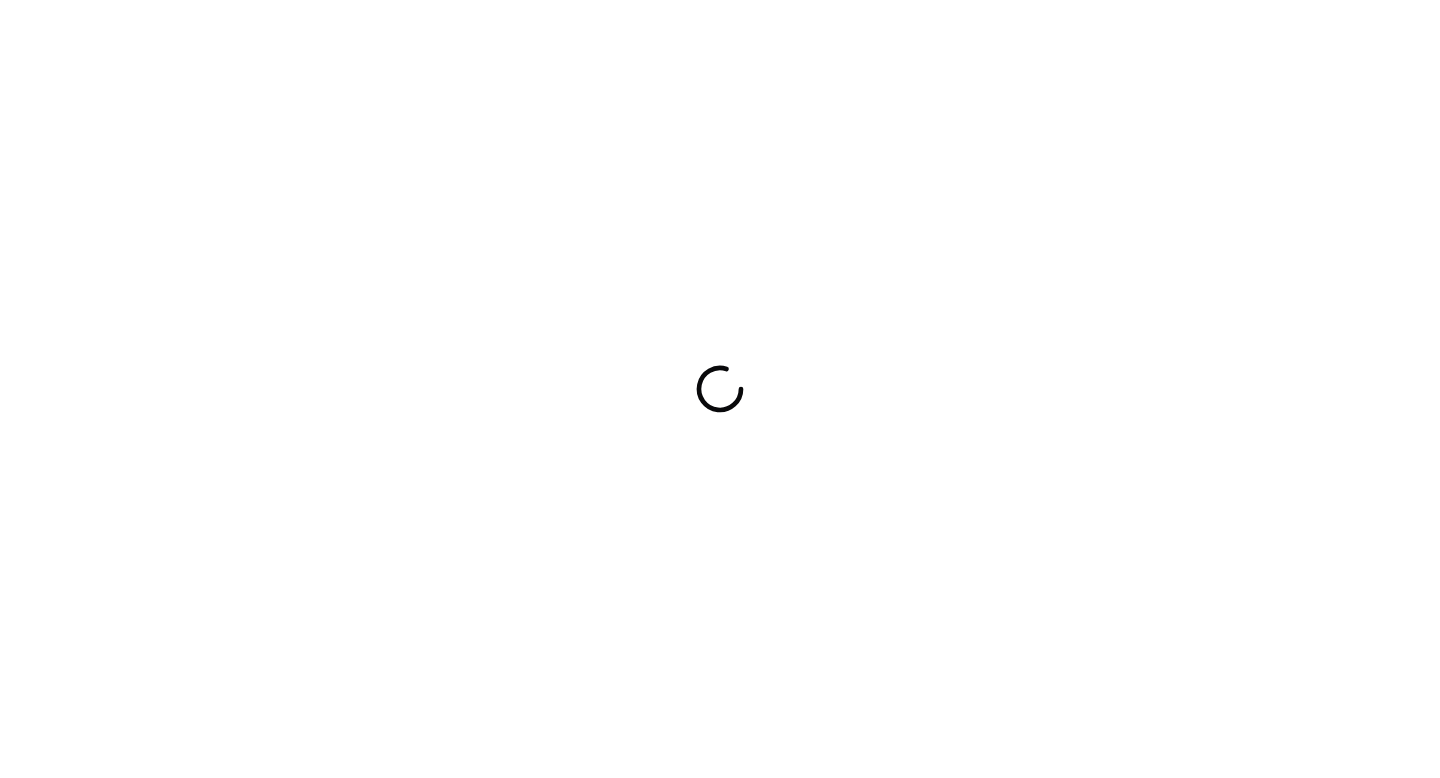 scroll, scrollTop: 0, scrollLeft: 0, axis: both 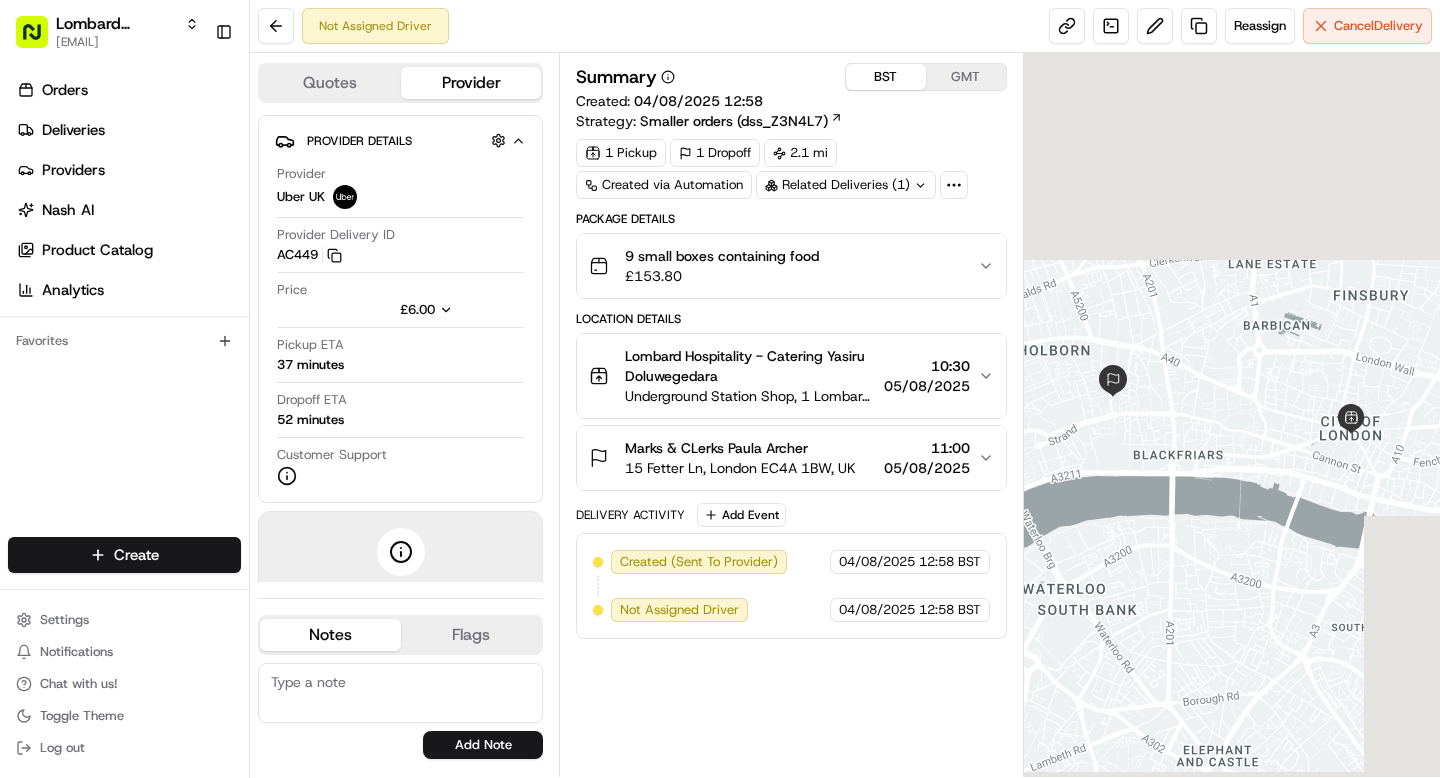 click on "BST" at bounding box center [886, 77] 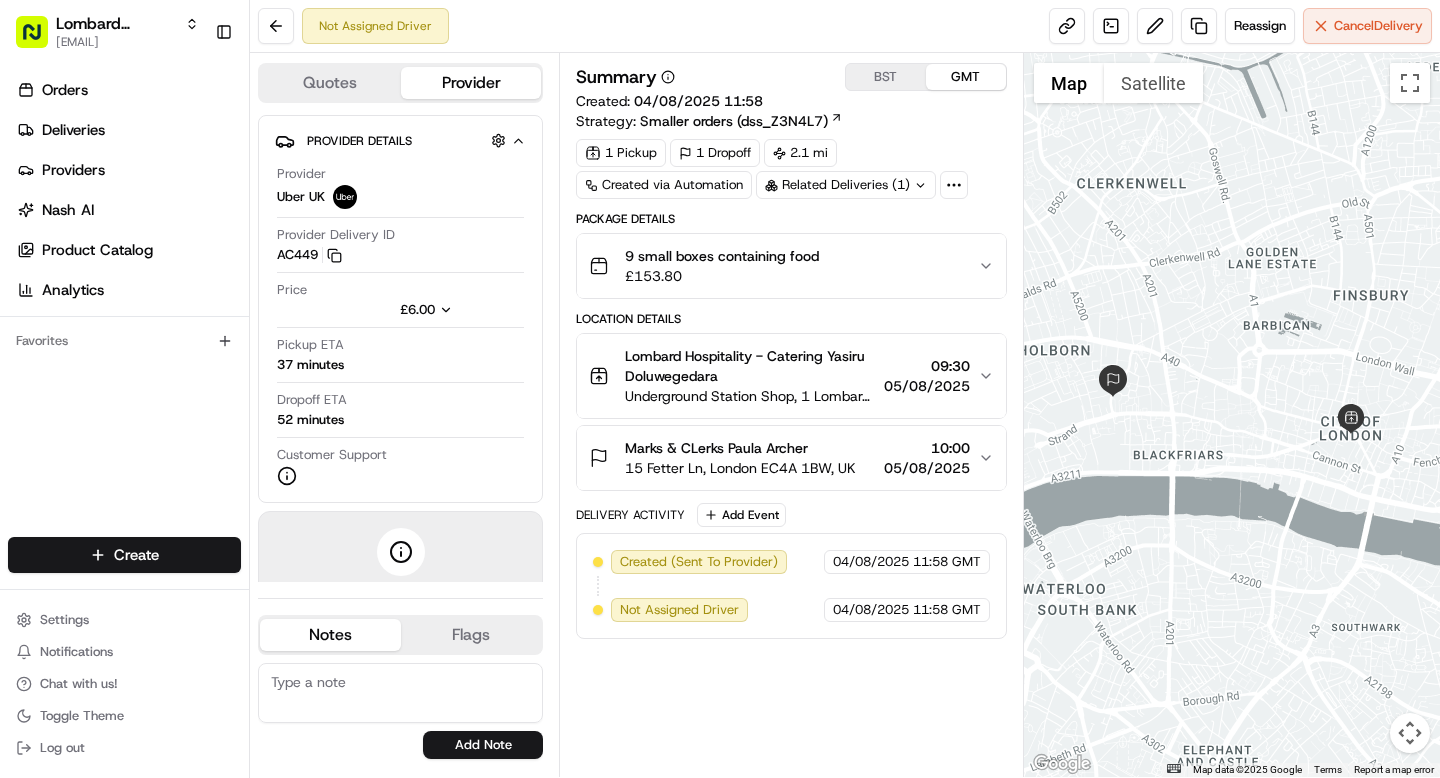click on "GMT" at bounding box center [966, 77] 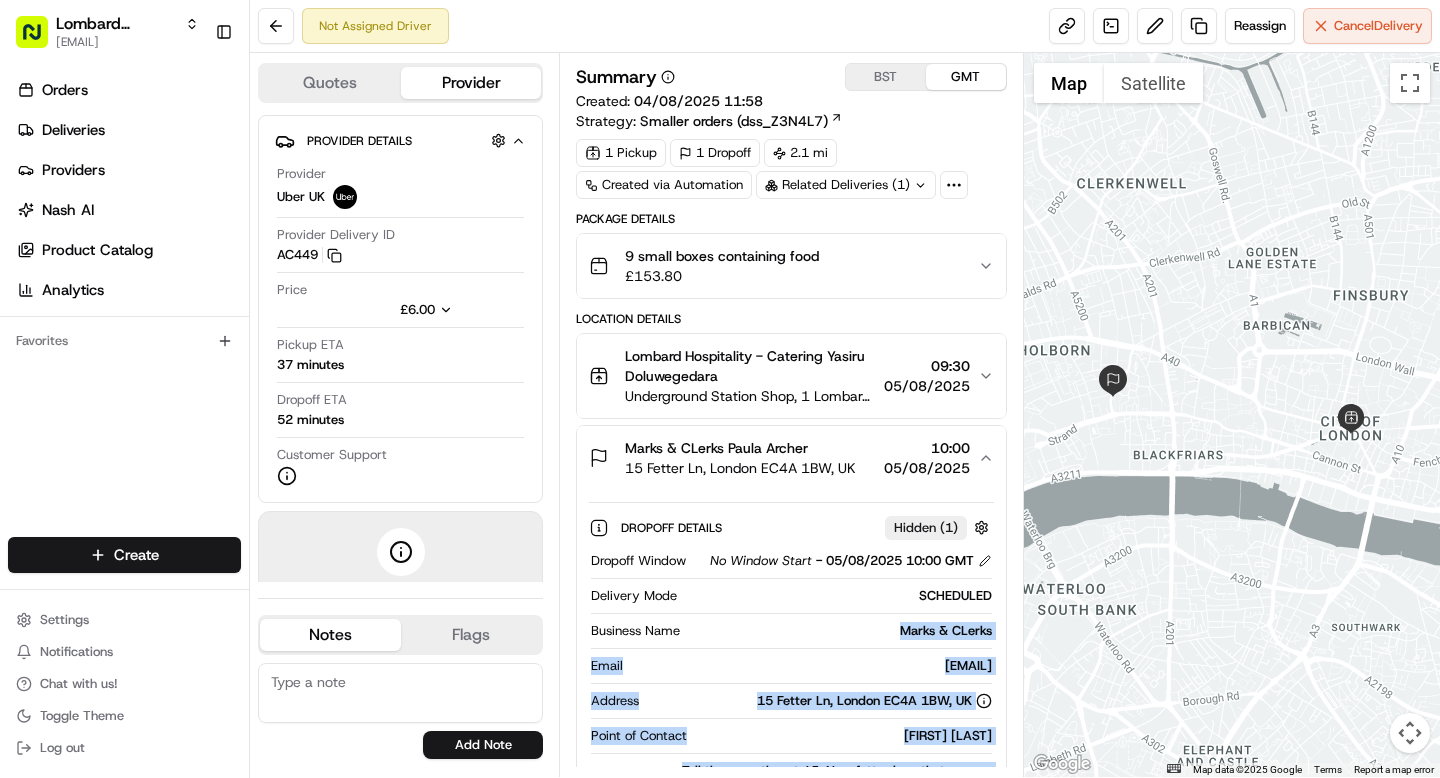 drag, startPoint x: 886, startPoint y: 633, endPoint x: 1007, endPoint y: 634, distance: 121.004135 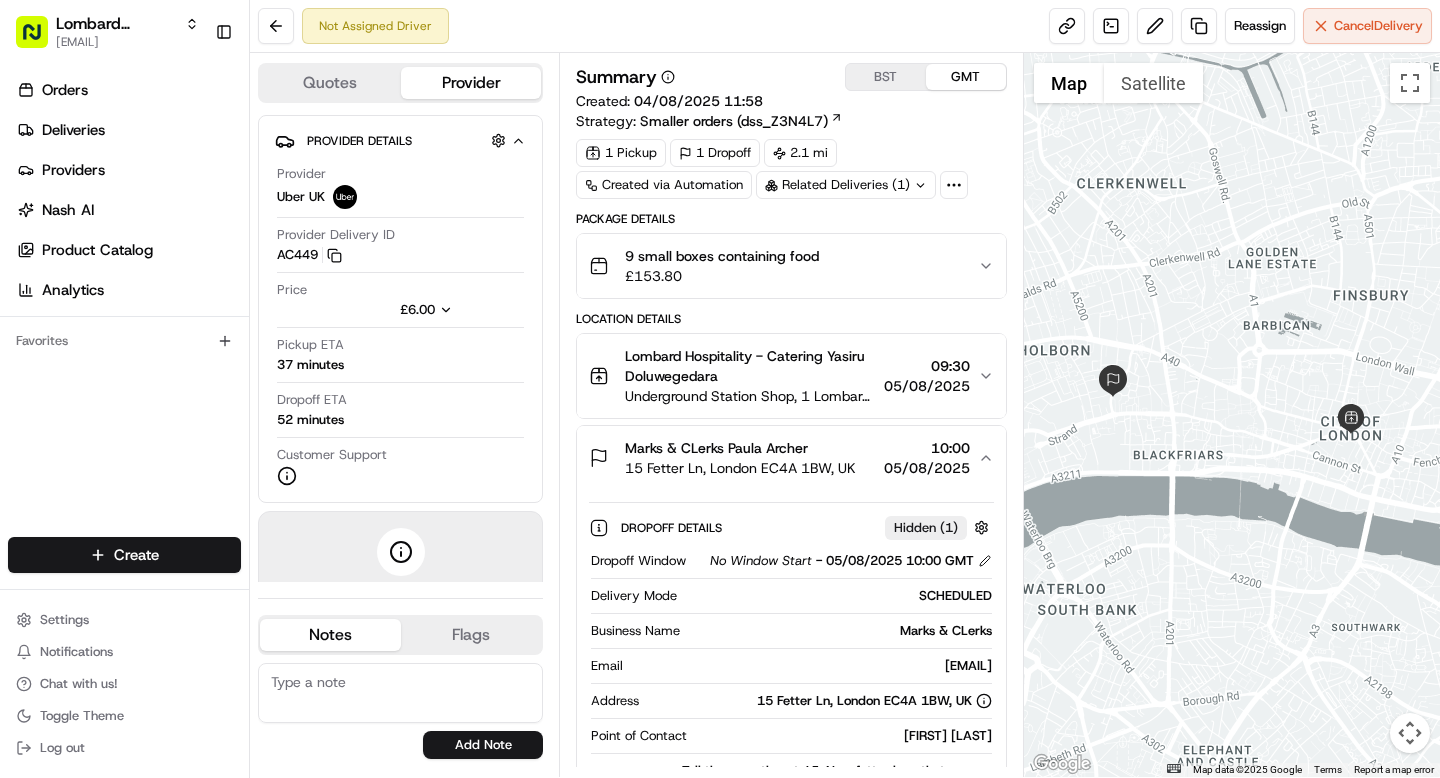 click on "Marks & CLerks" at bounding box center (839, 631) 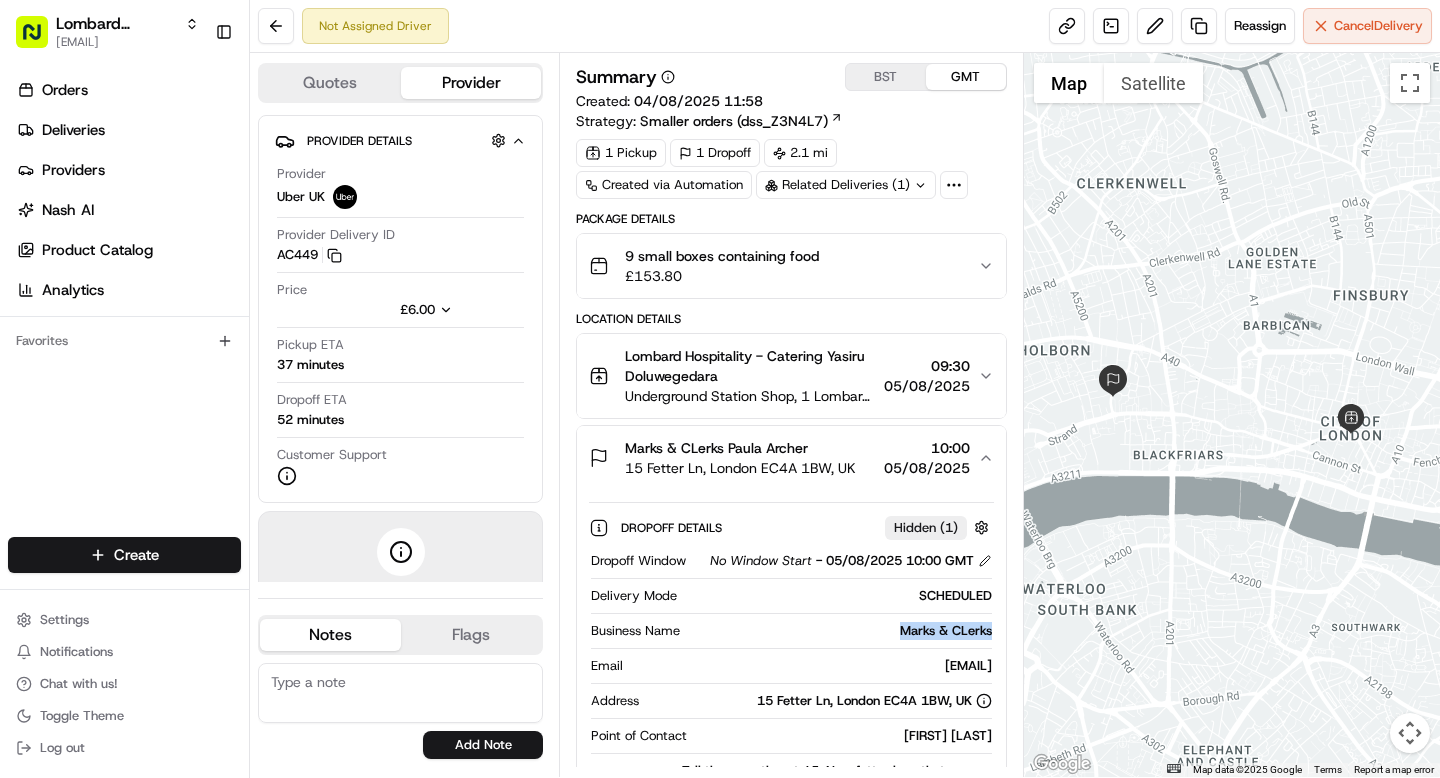 drag, startPoint x: 890, startPoint y: 627, endPoint x: 989, endPoint y: 633, distance: 99.18165 